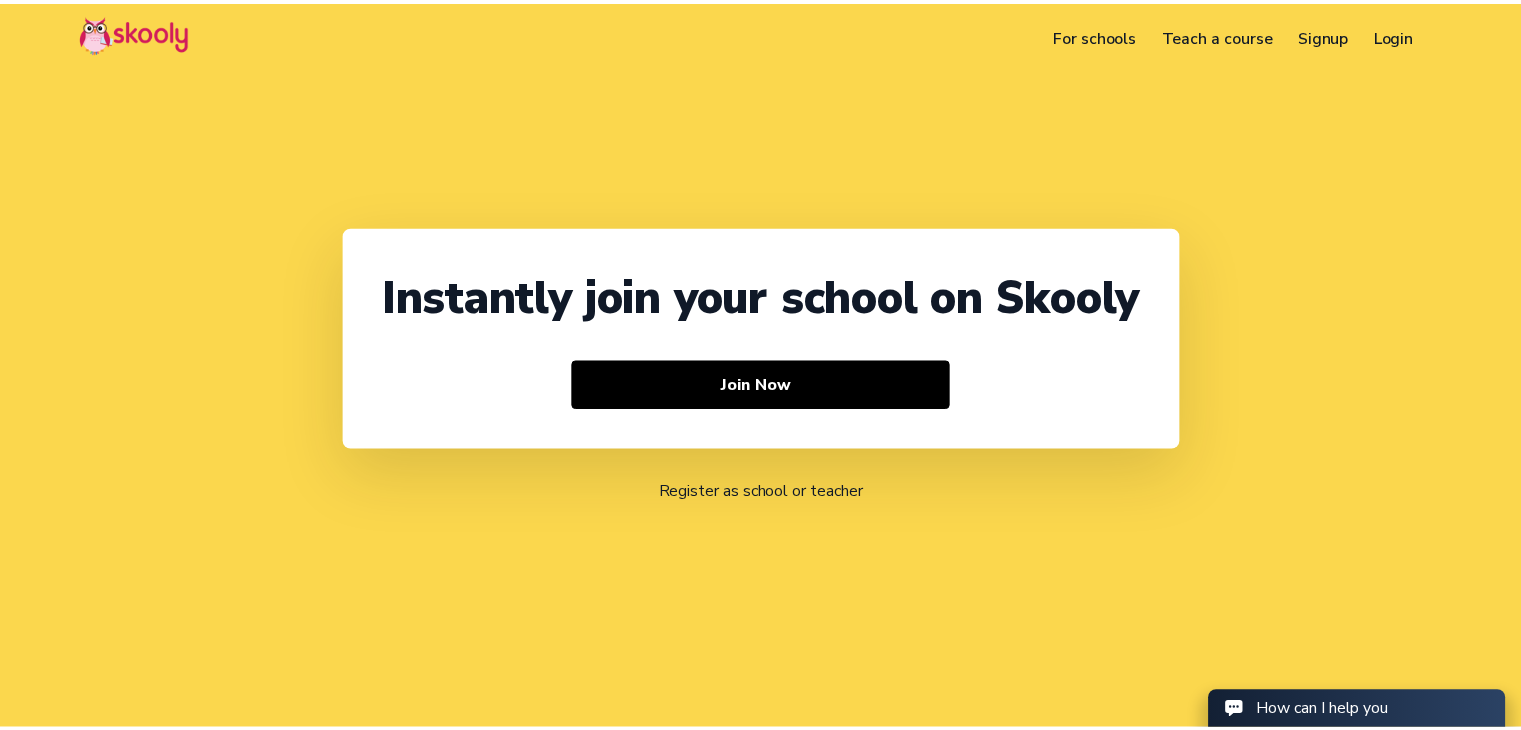 scroll, scrollTop: 0, scrollLeft: 0, axis: both 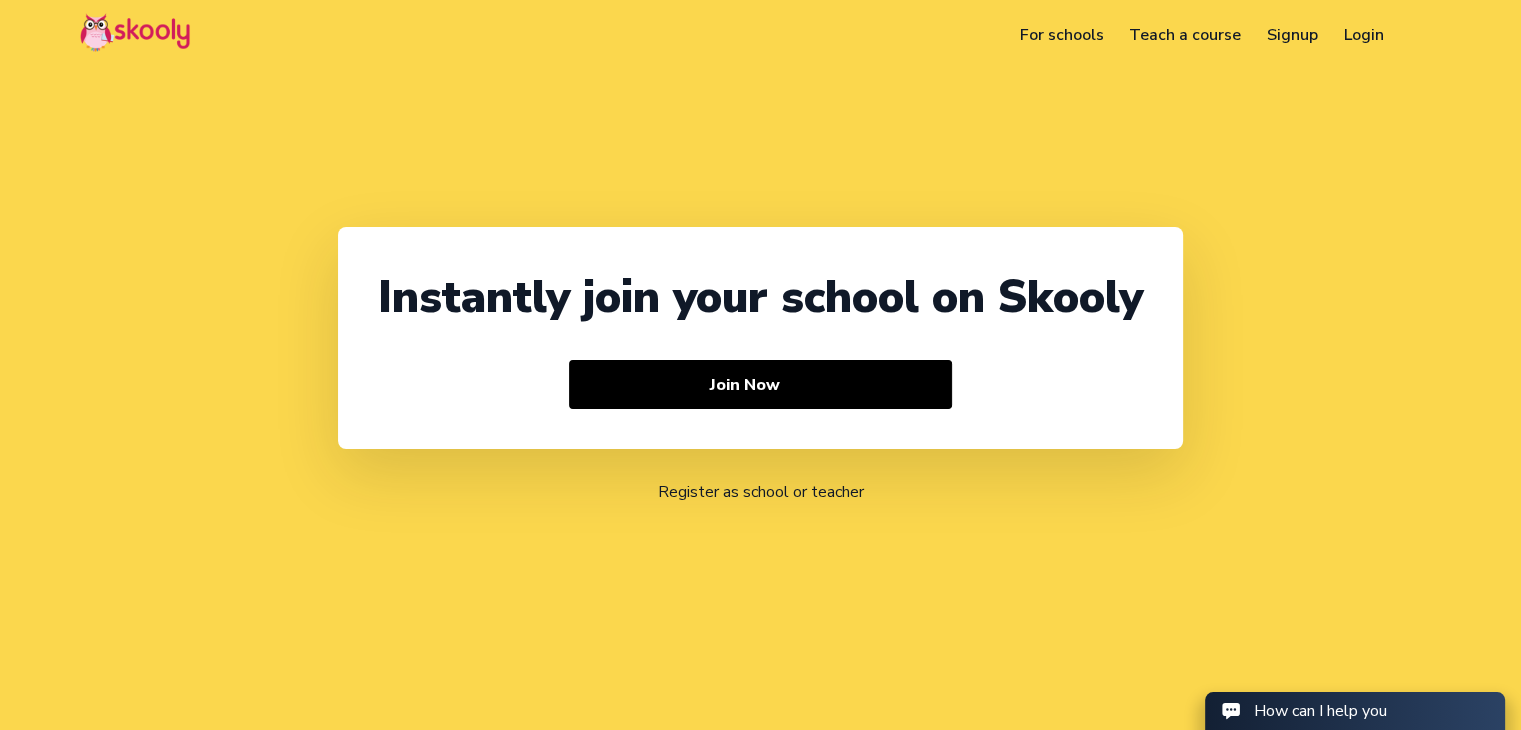 click on "Login" 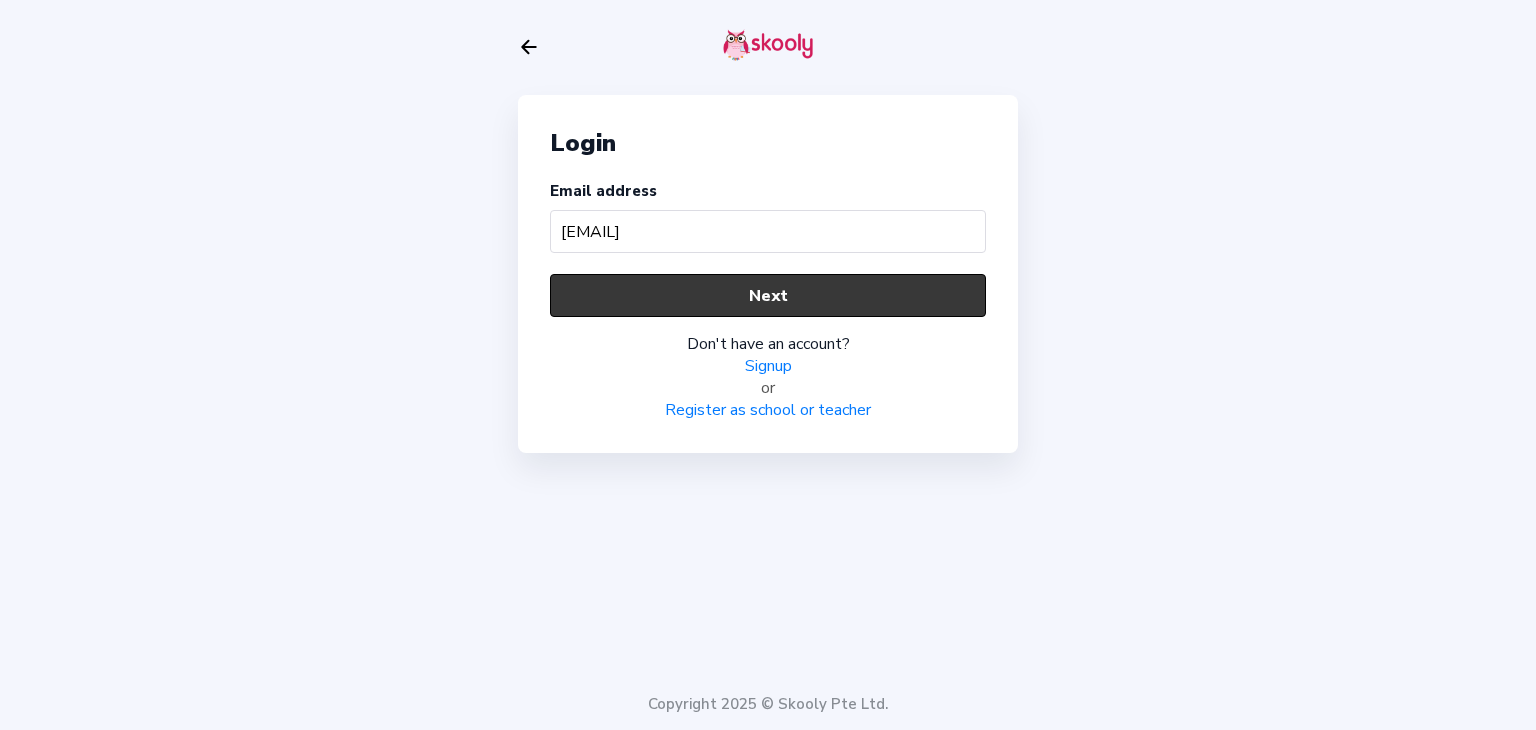 type on "[EMAIL]" 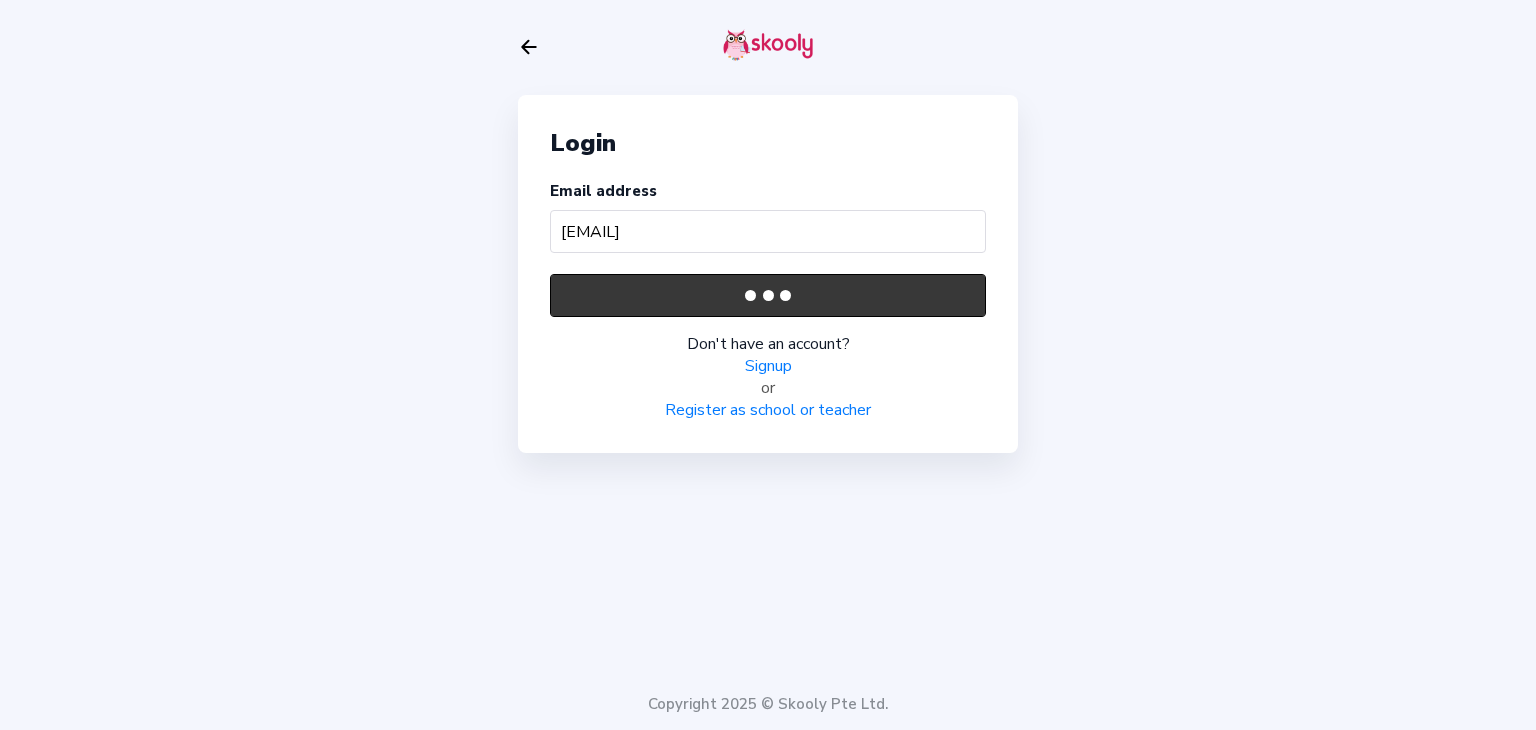 type 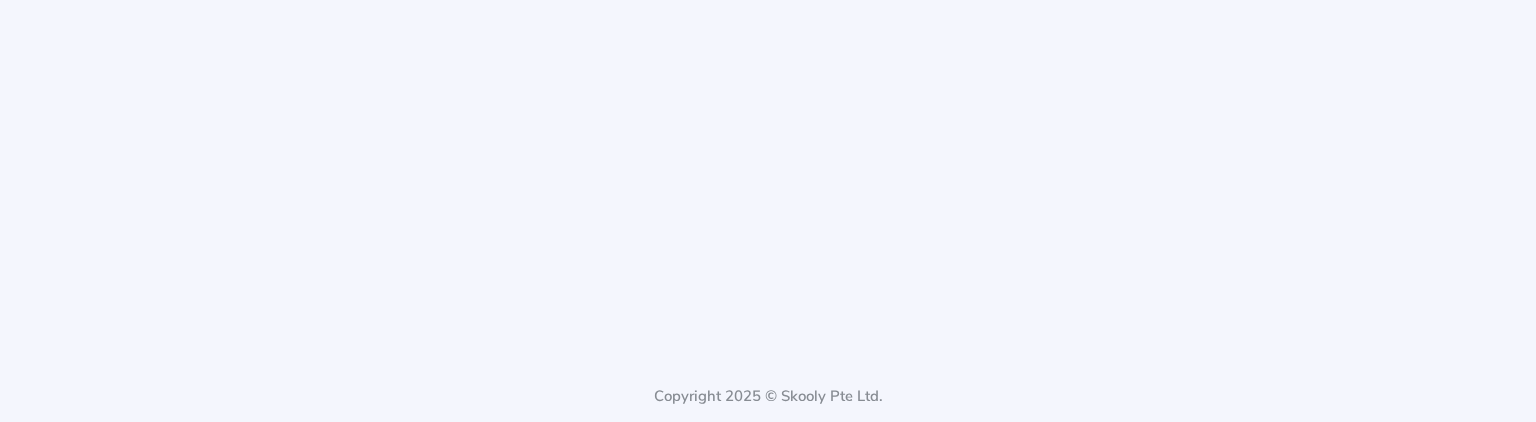 scroll, scrollTop: 0, scrollLeft: 0, axis: both 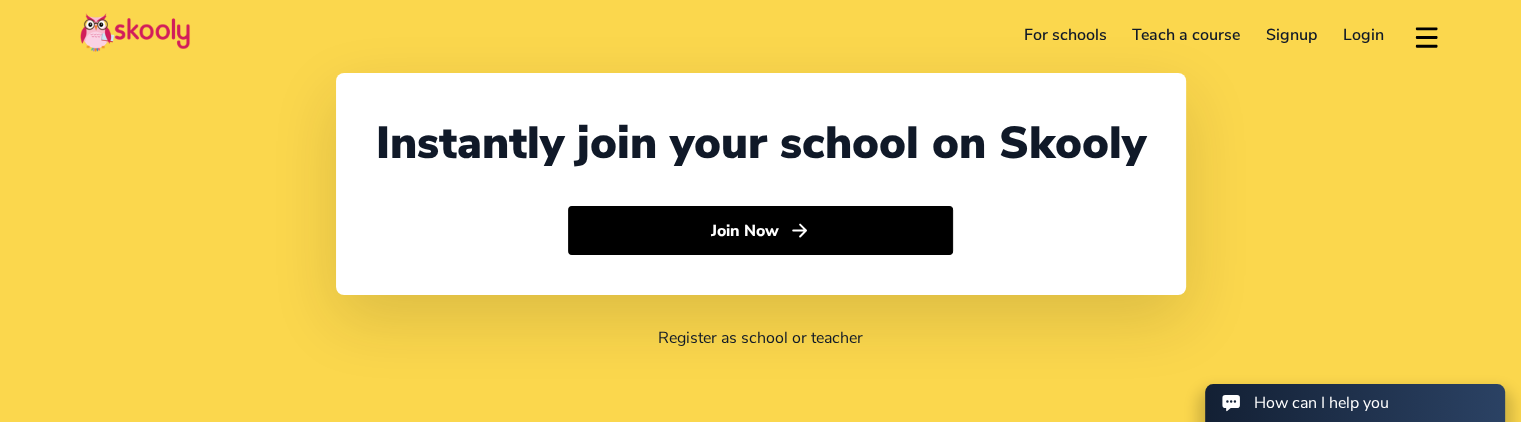 select on "1" 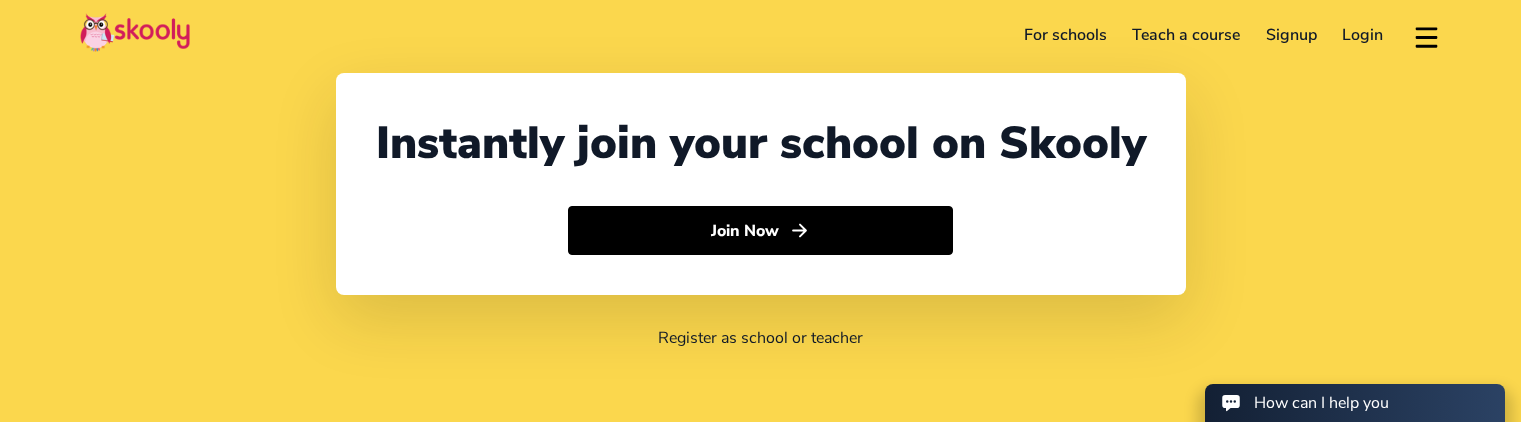 scroll, scrollTop: 0, scrollLeft: 0, axis: both 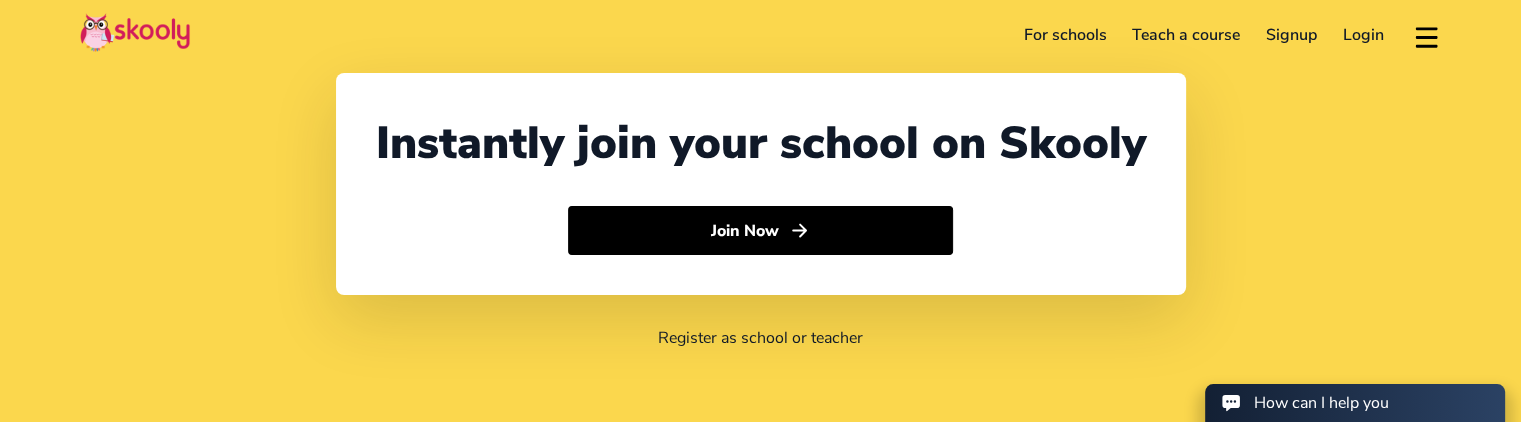 select on "1" 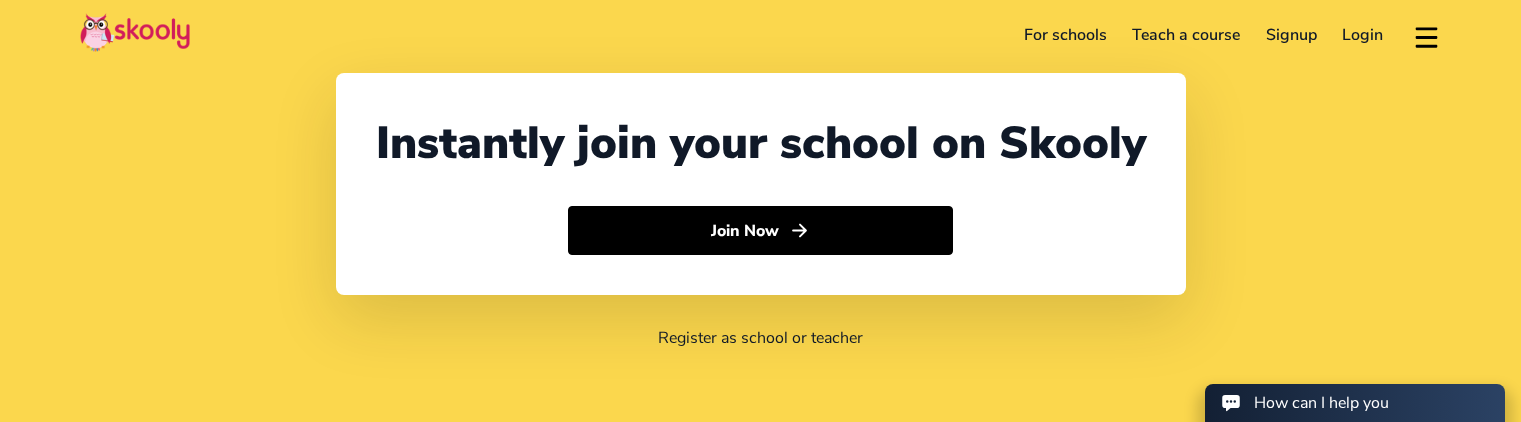 scroll, scrollTop: 0, scrollLeft: 0, axis: both 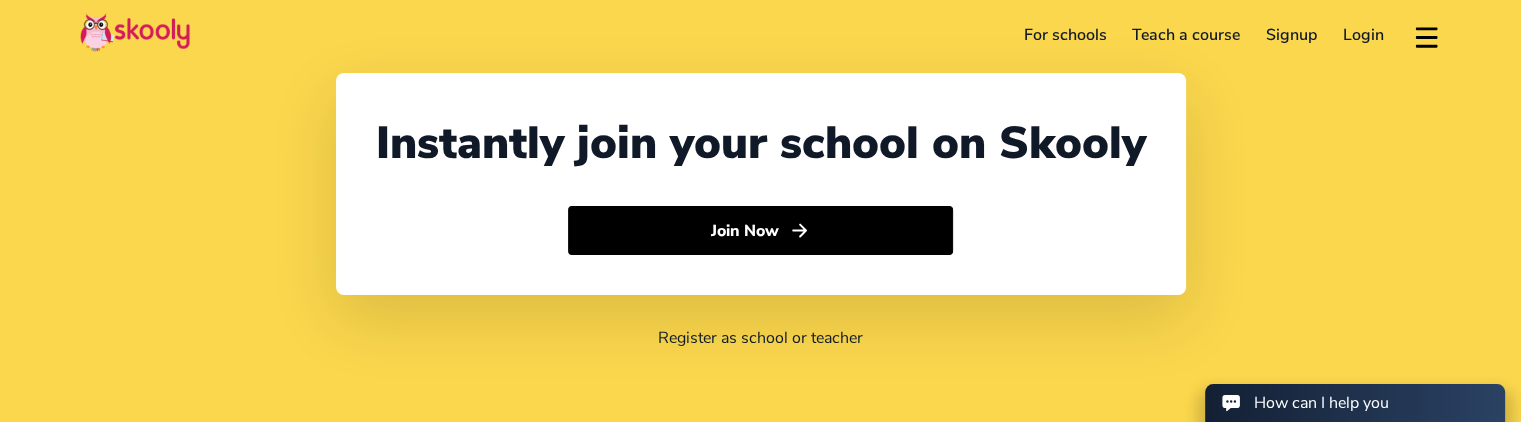 select on "1" 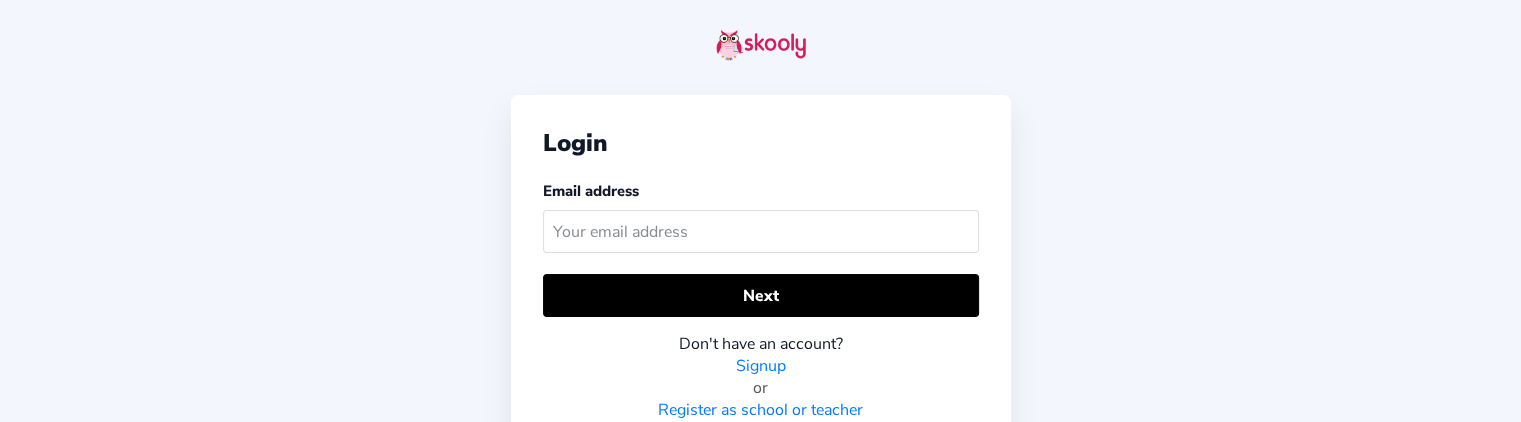 scroll, scrollTop: 20, scrollLeft: 0, axis: vertical 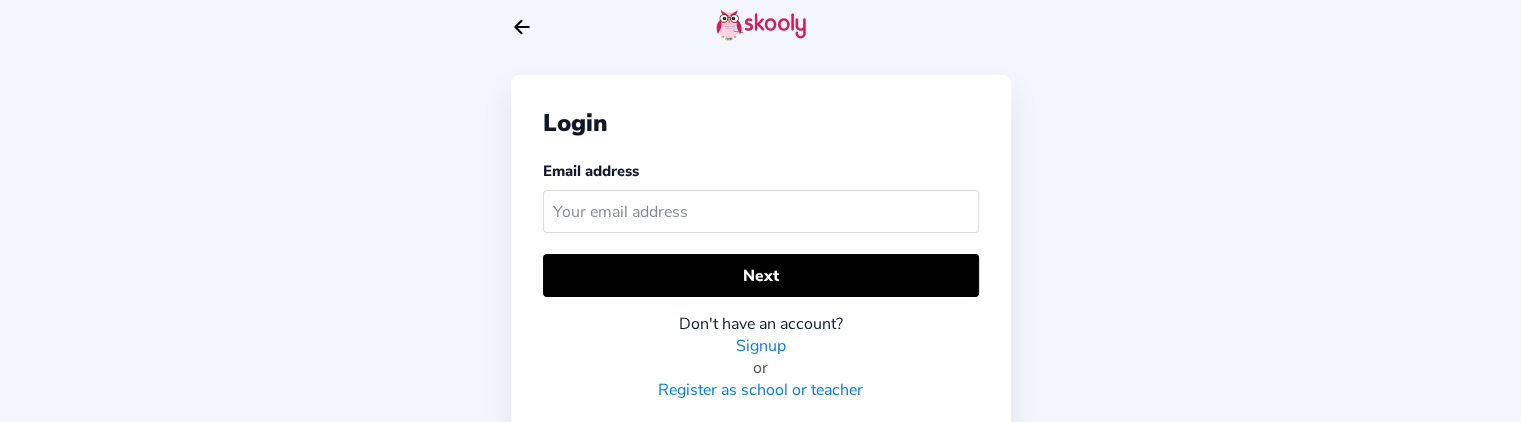 click 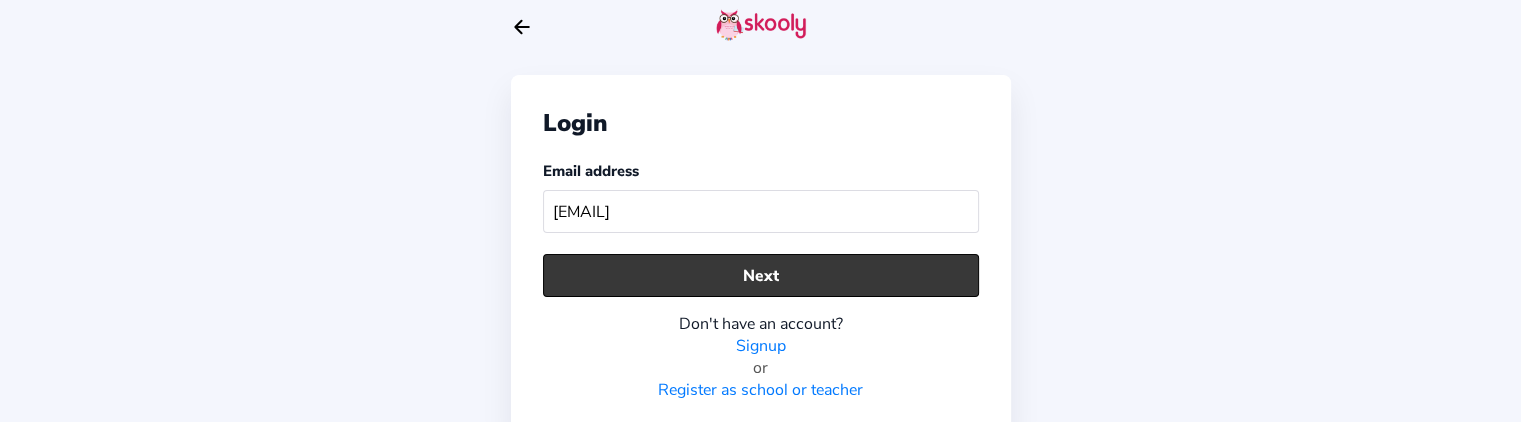 type on "skoolyacademy@gmail.com" 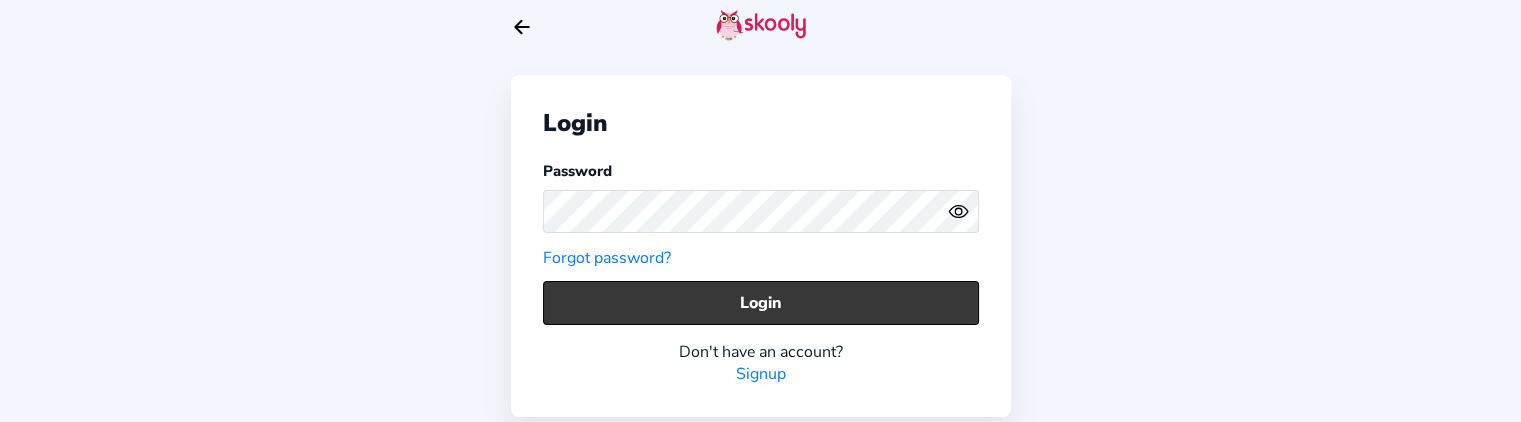 click on "Login" 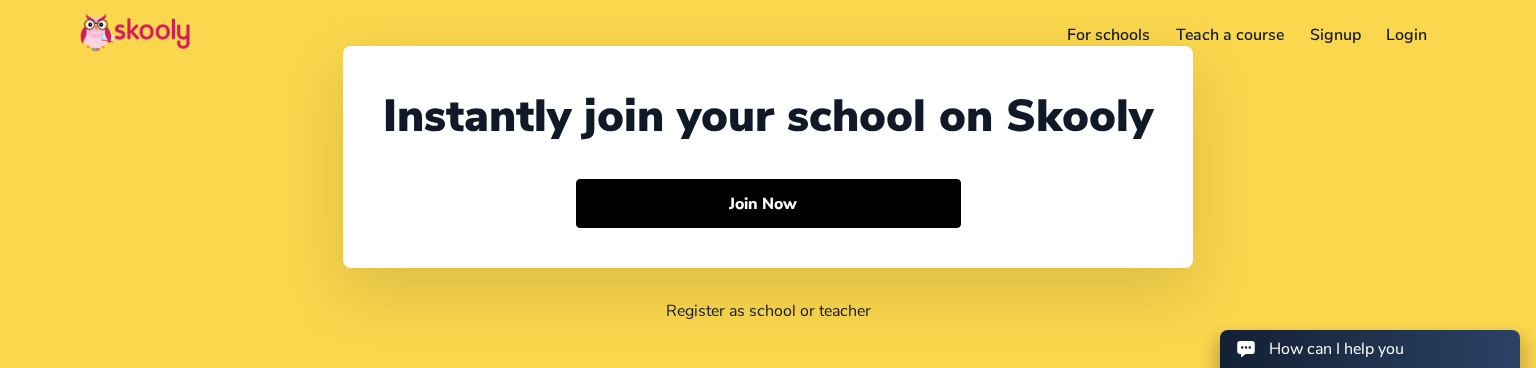 select on "1" 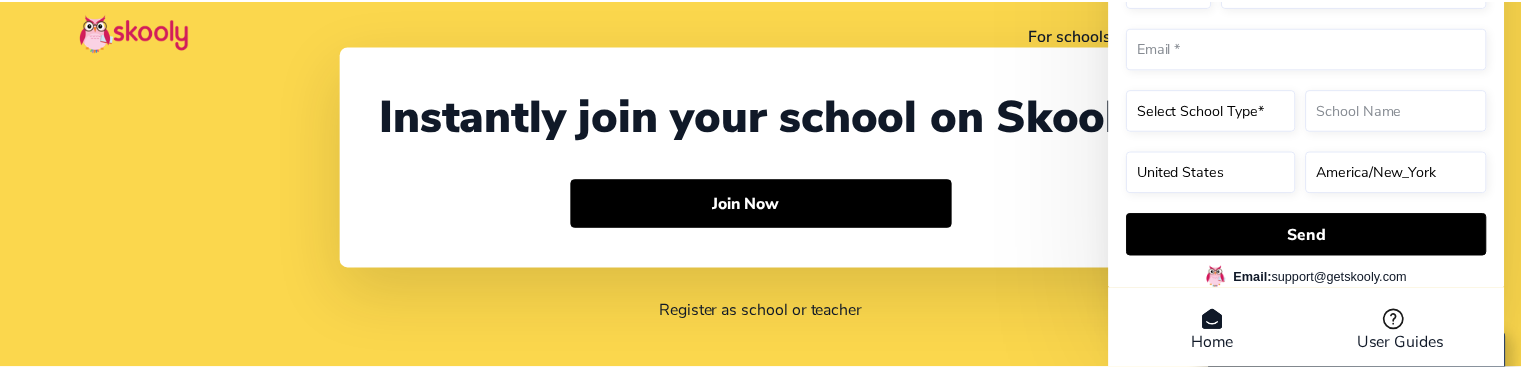 scroll, scrollTop: 0, scrollLeft: 0, axis: both 